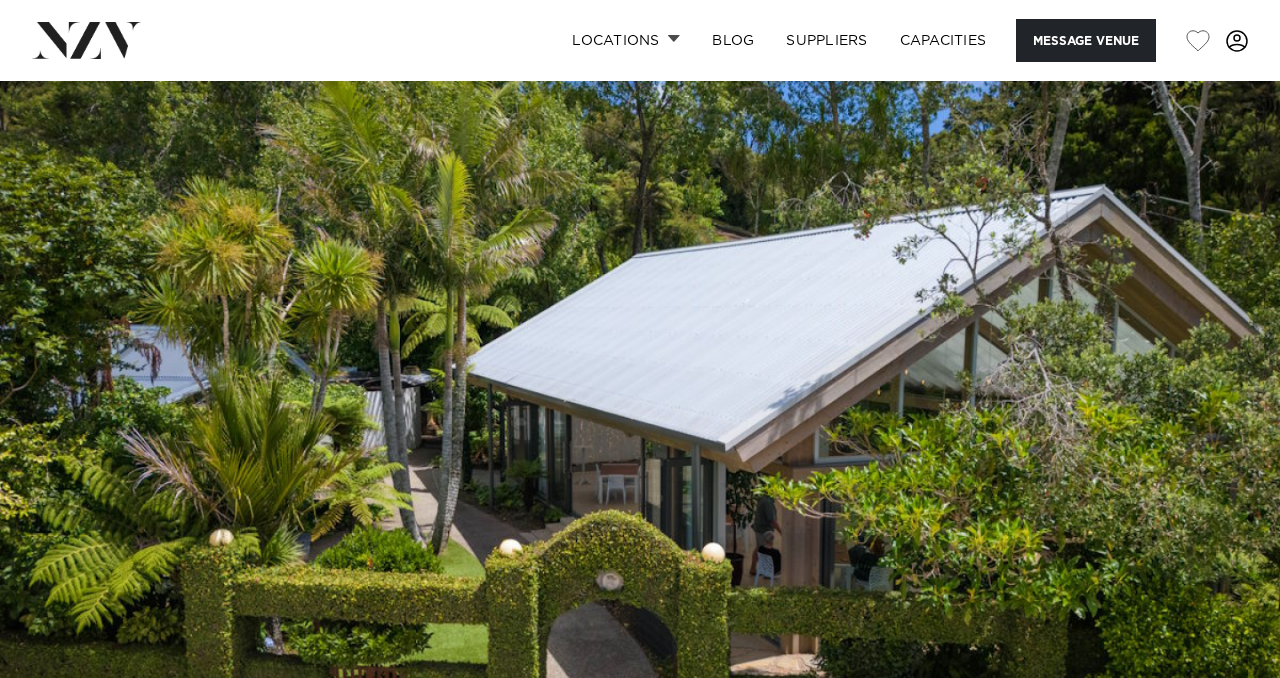 scroll, scrollTop: 0, scrollLeft: 0, axis: both 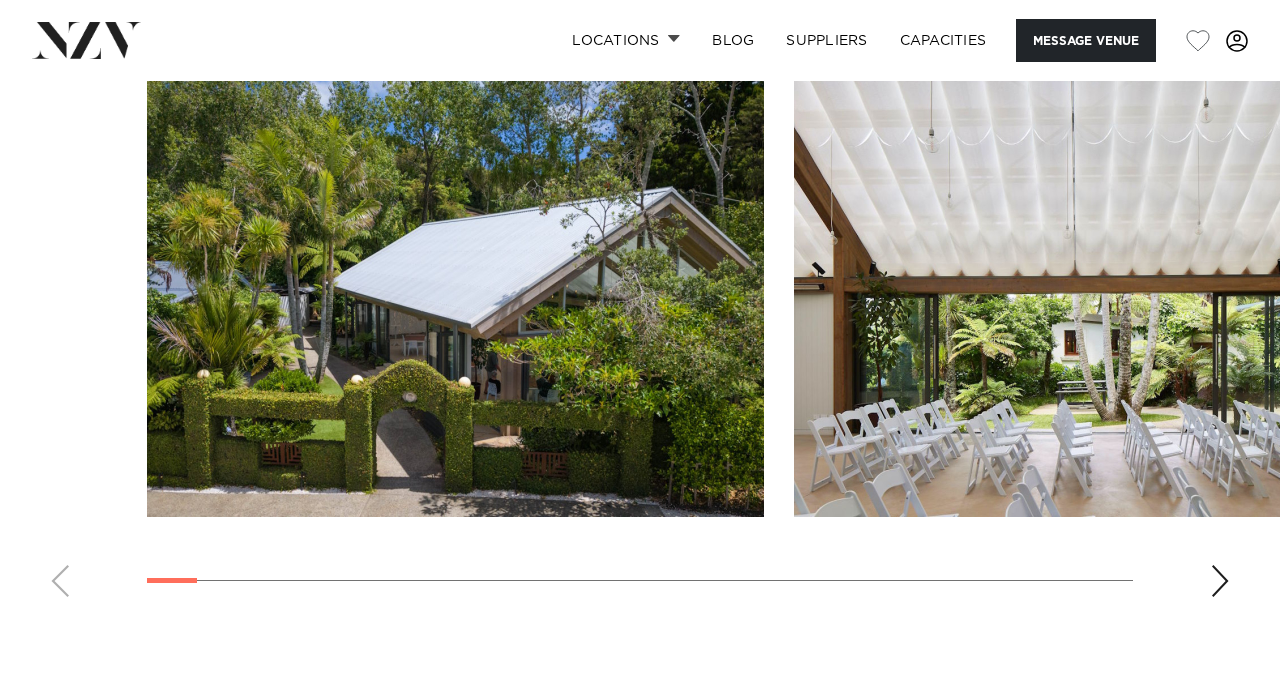 click at bounding box center (1220, 581) 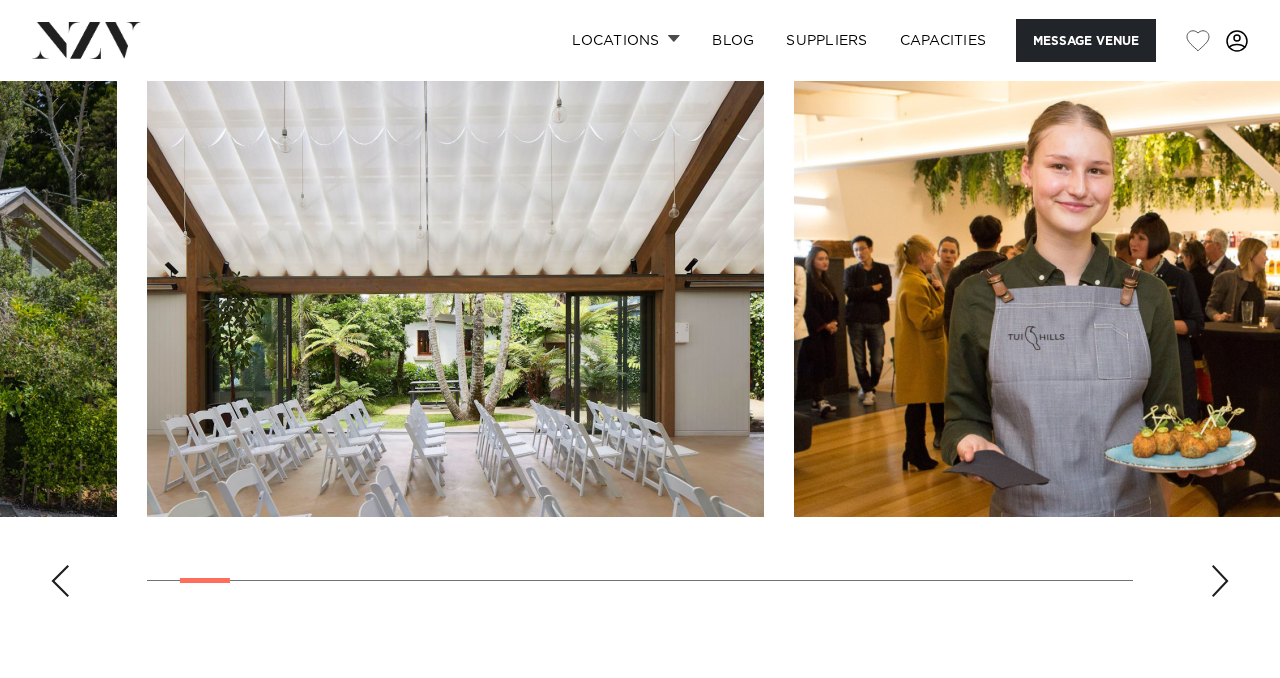 click at bounding box center (1220, 581) 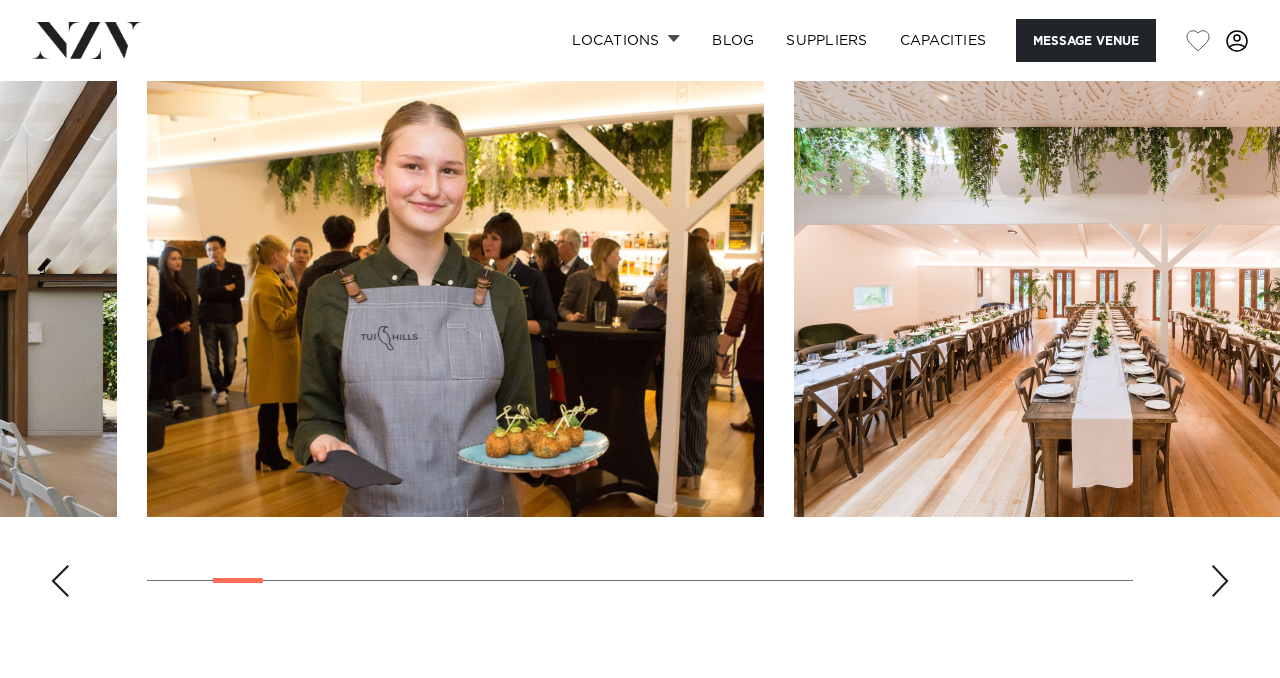 click at bounding box center (1220, 581) 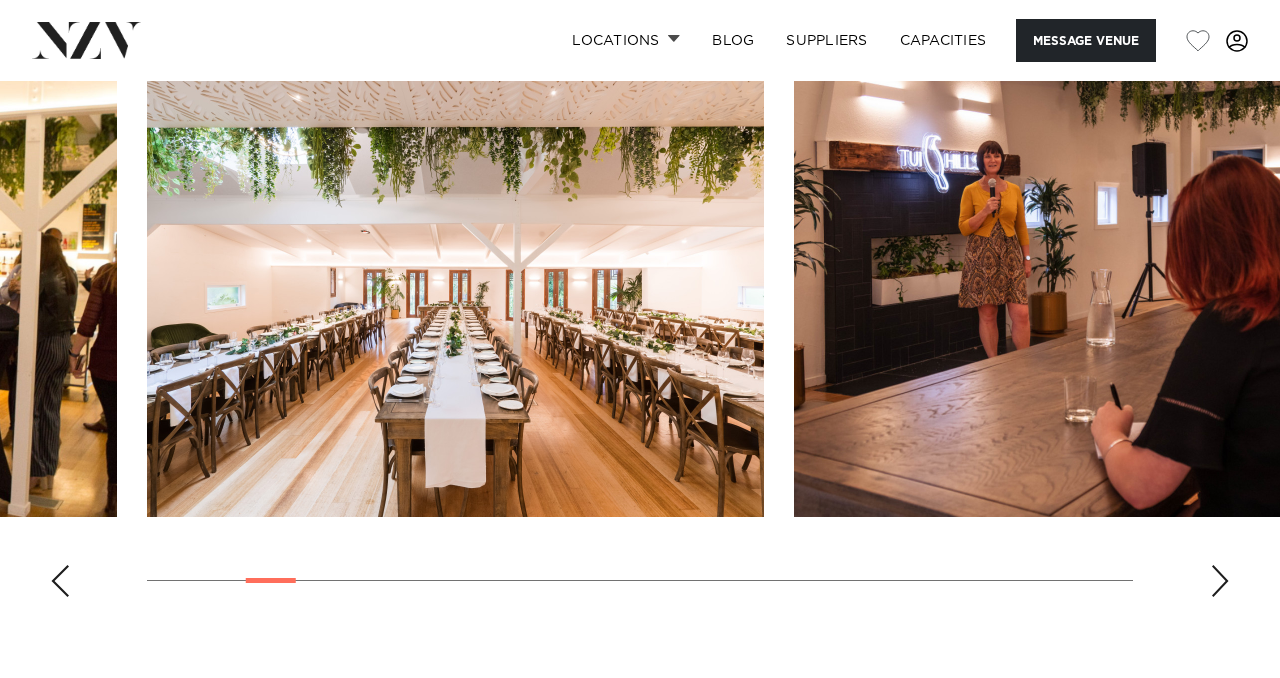 click at bounding box center (640, 338) 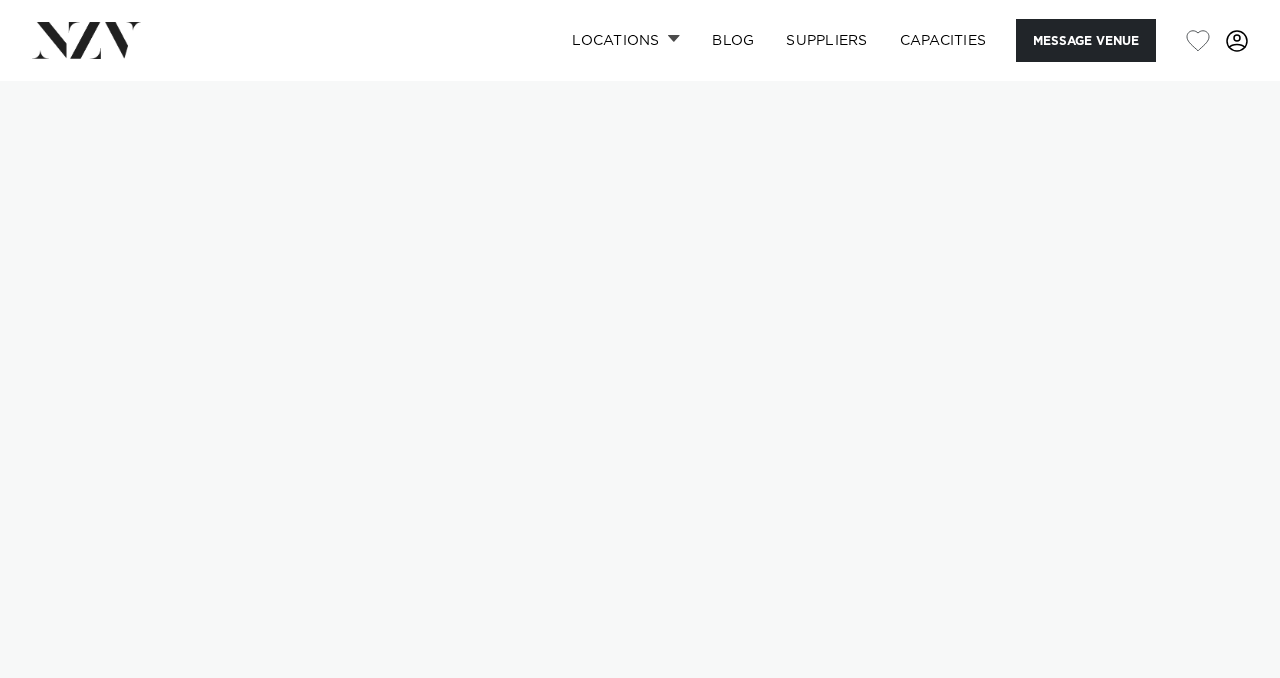scroll, scrollTop: 0, scrollLeft: 0, axis: both 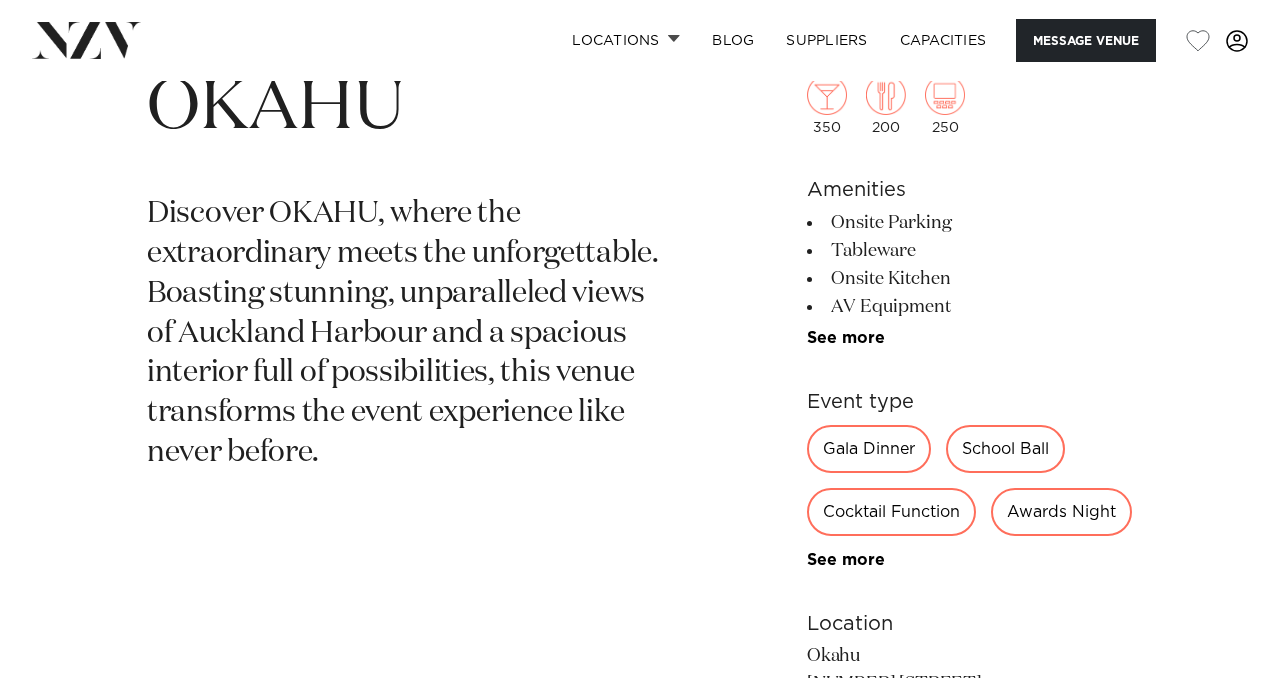 click on "Locations
[CITY]
[CITY]
[CITY]
[CITY]
[CITY]
[REGION]
[CITY]
[CITY]
[CITY]
[CITY]
[CITY]
[CITY]
[CITY]
[CITY]
[CITY]
[CITY]
[CITY]" at bounding box center [640, 1627] 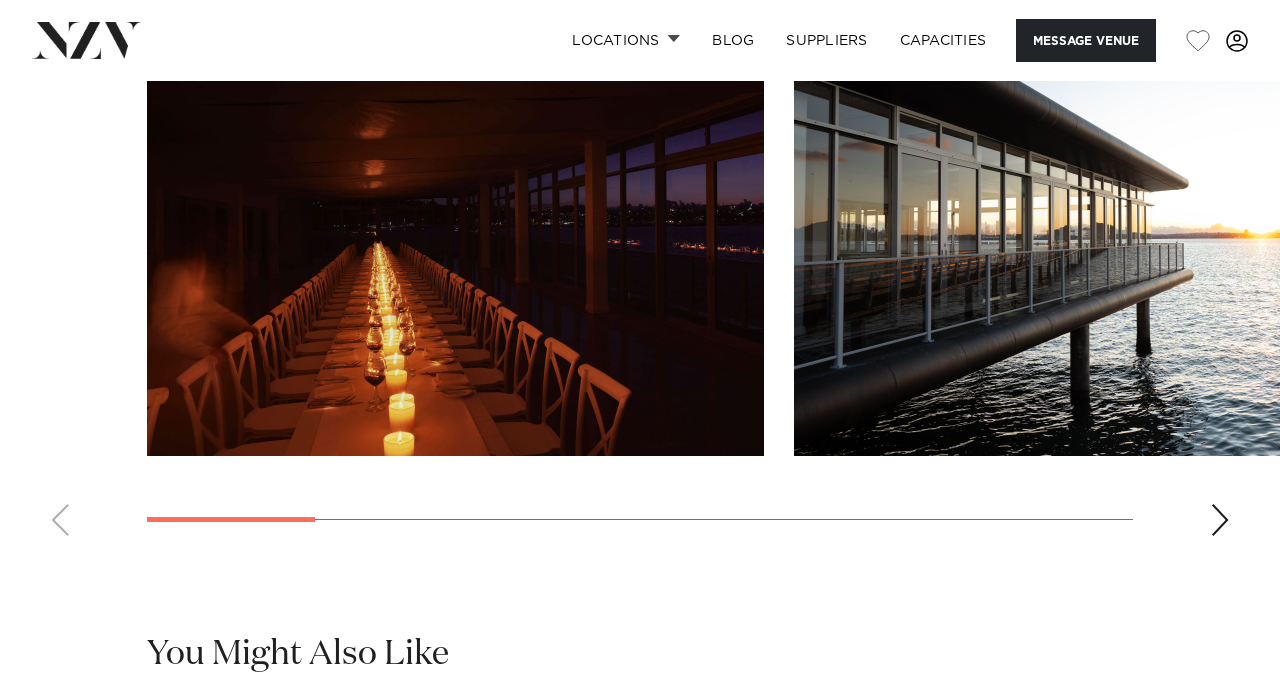 scroll, scrollTop: 1825, scrollLeft: 0, axis: vertical 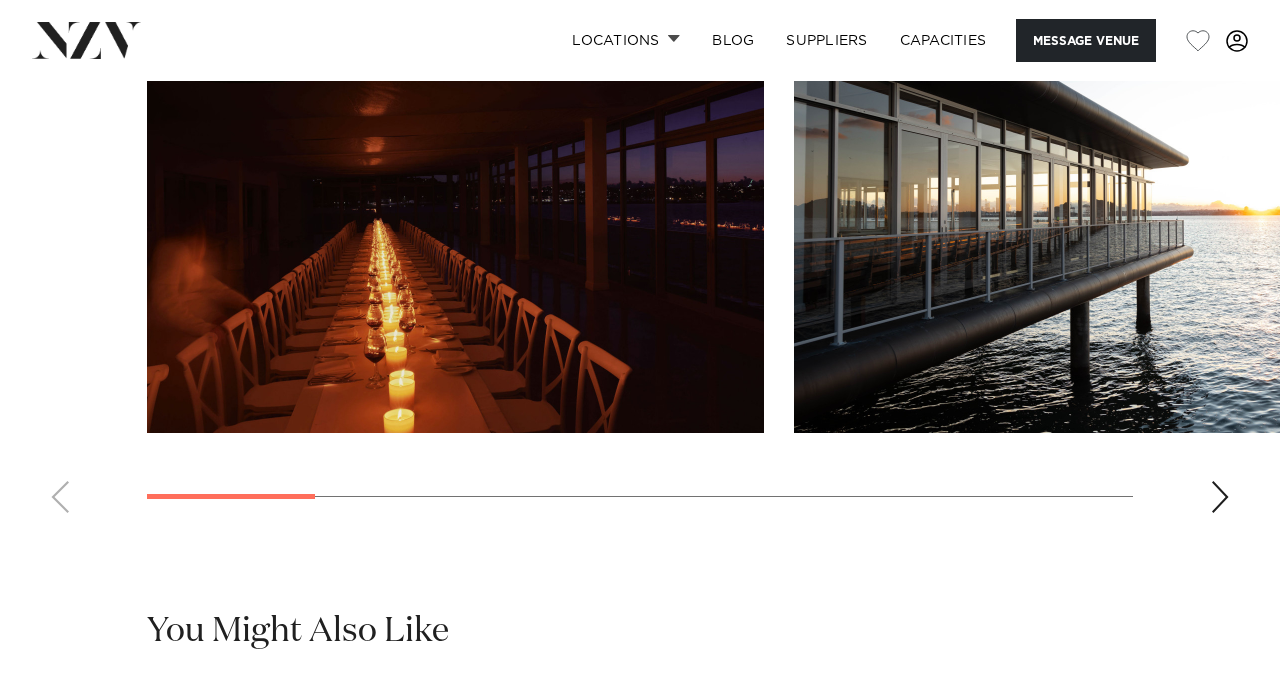 click at bounding box center [640, 254] 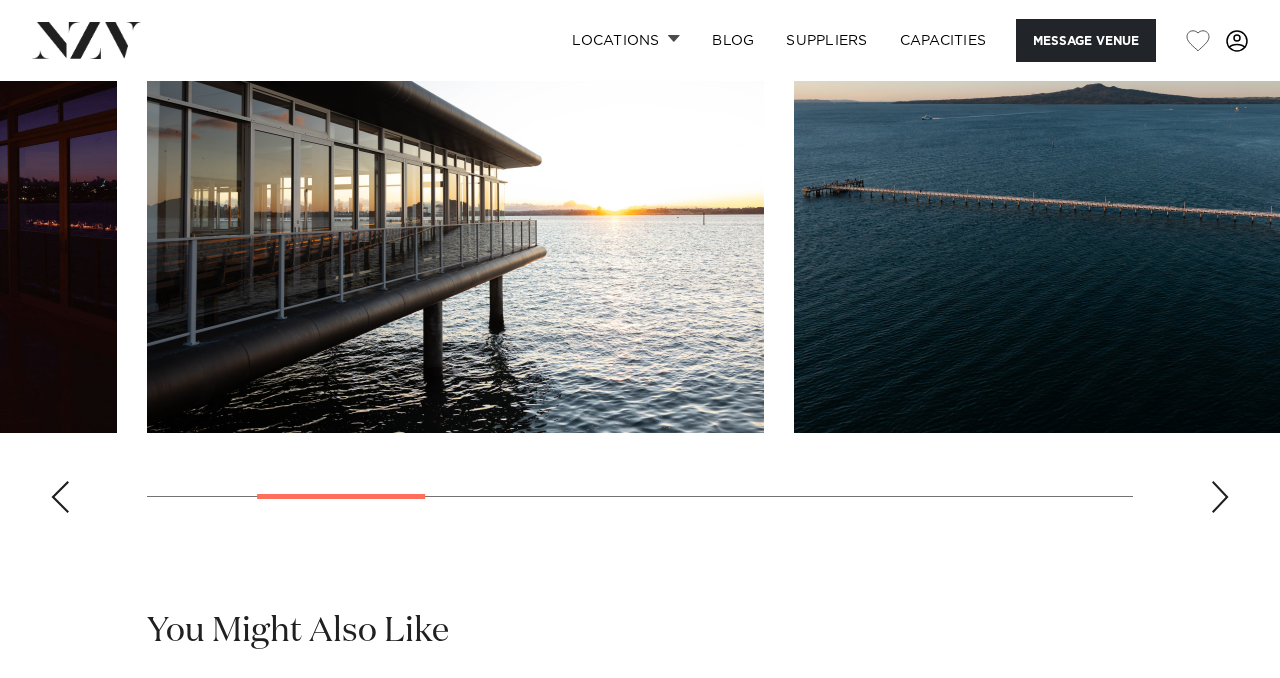 click at bounding box center [1220, 497] 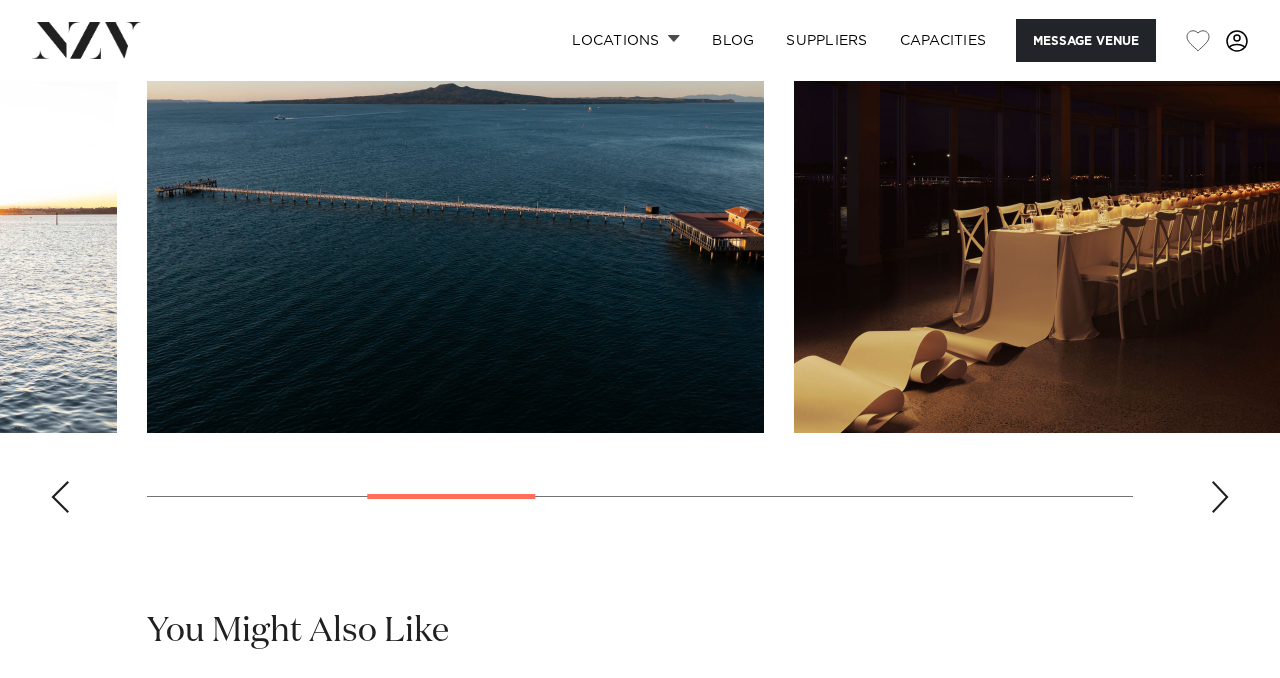 click at bounding box center (1220, 497) 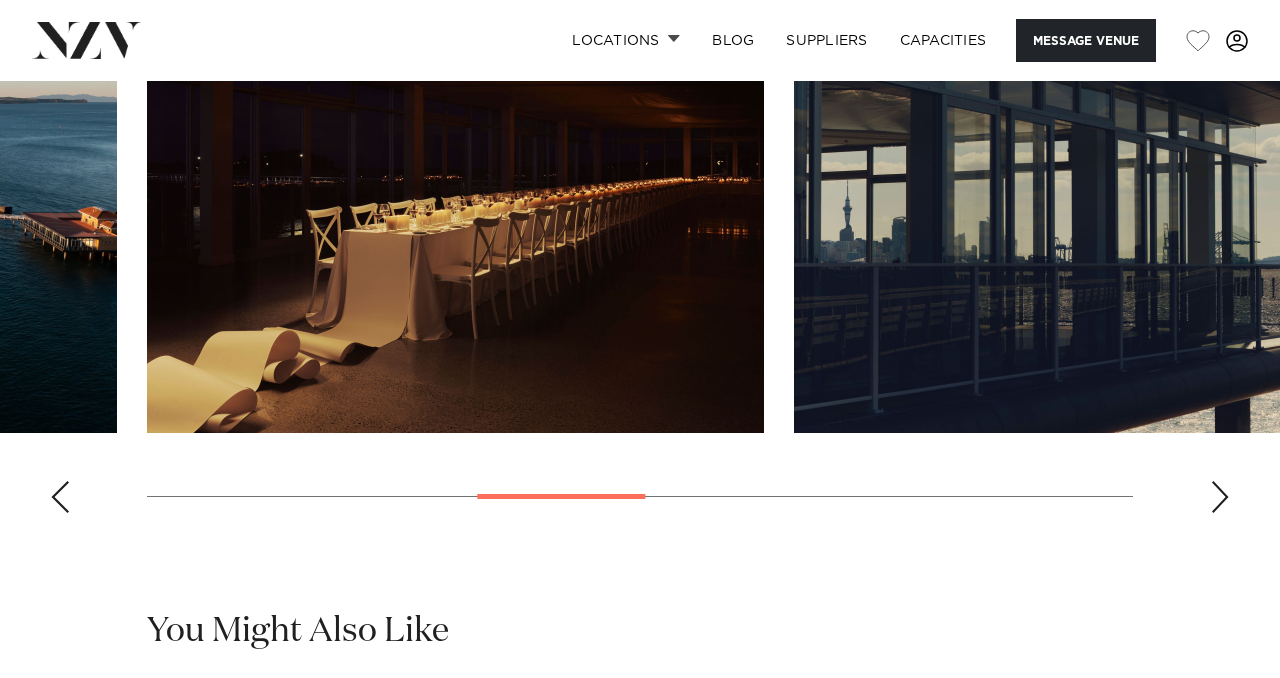 click at bounding box center [1220, 497] 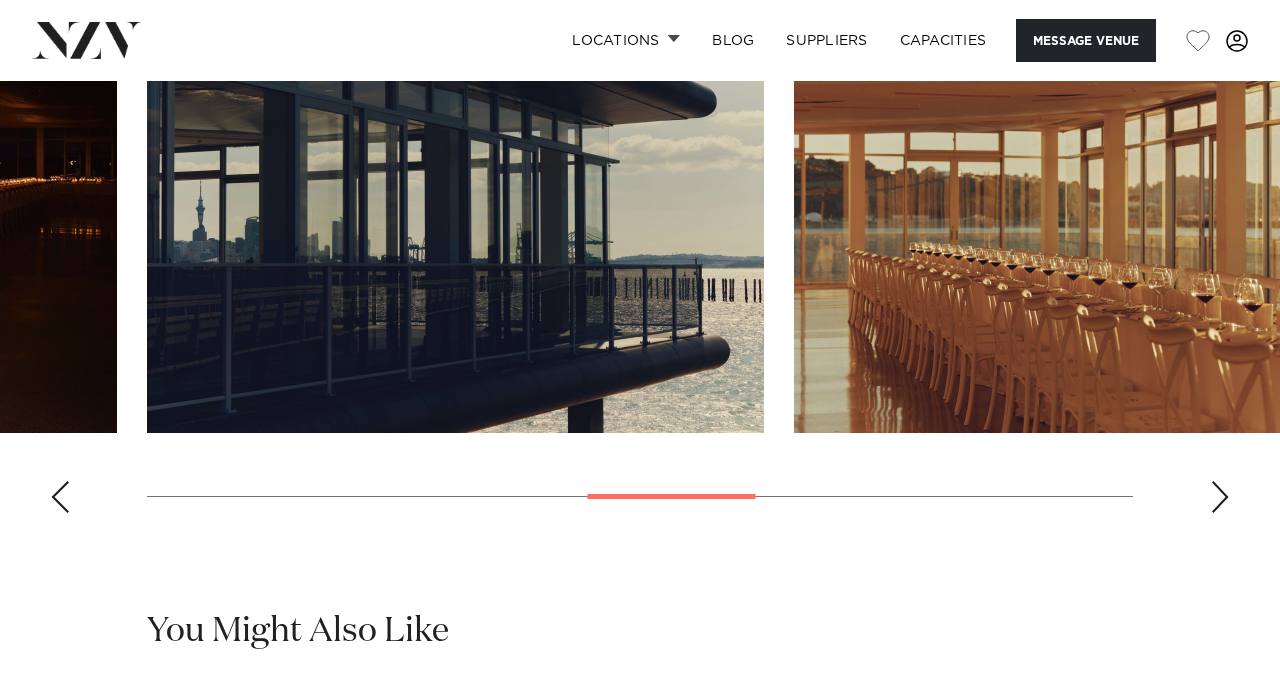 click at bounding box center [1220, 497] 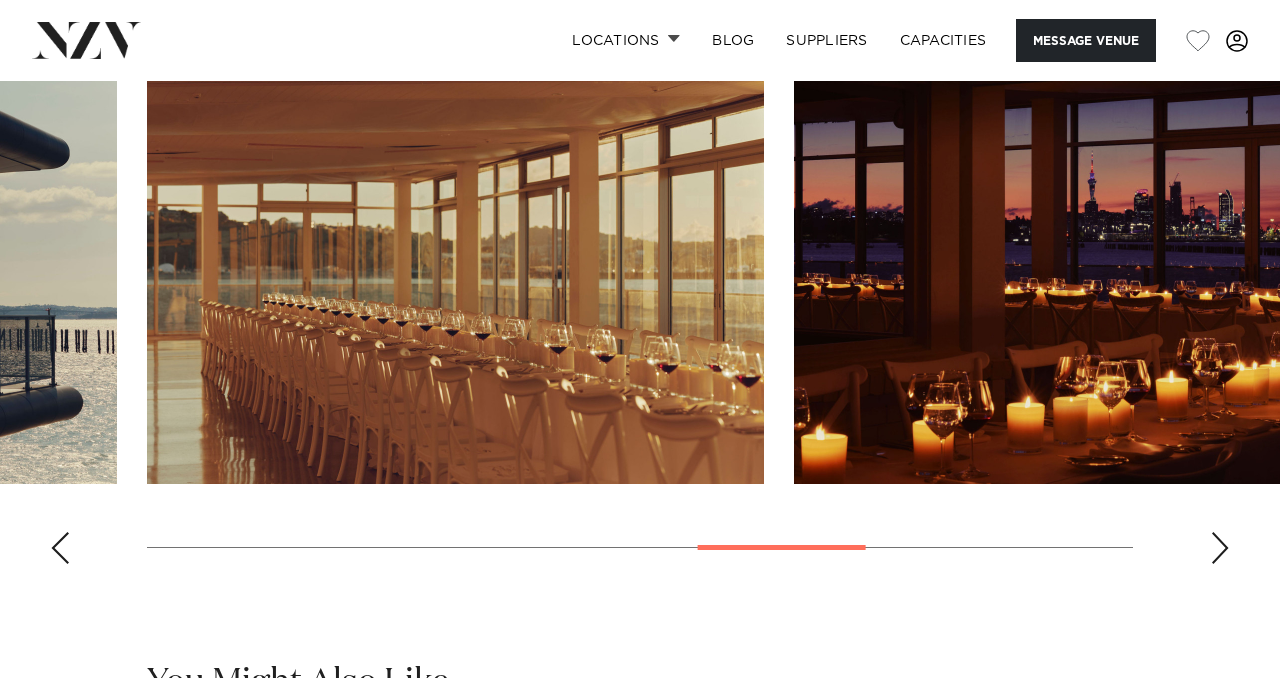 scroll, scrollTop: 1779, scrollLeft: 0, axis: vertical 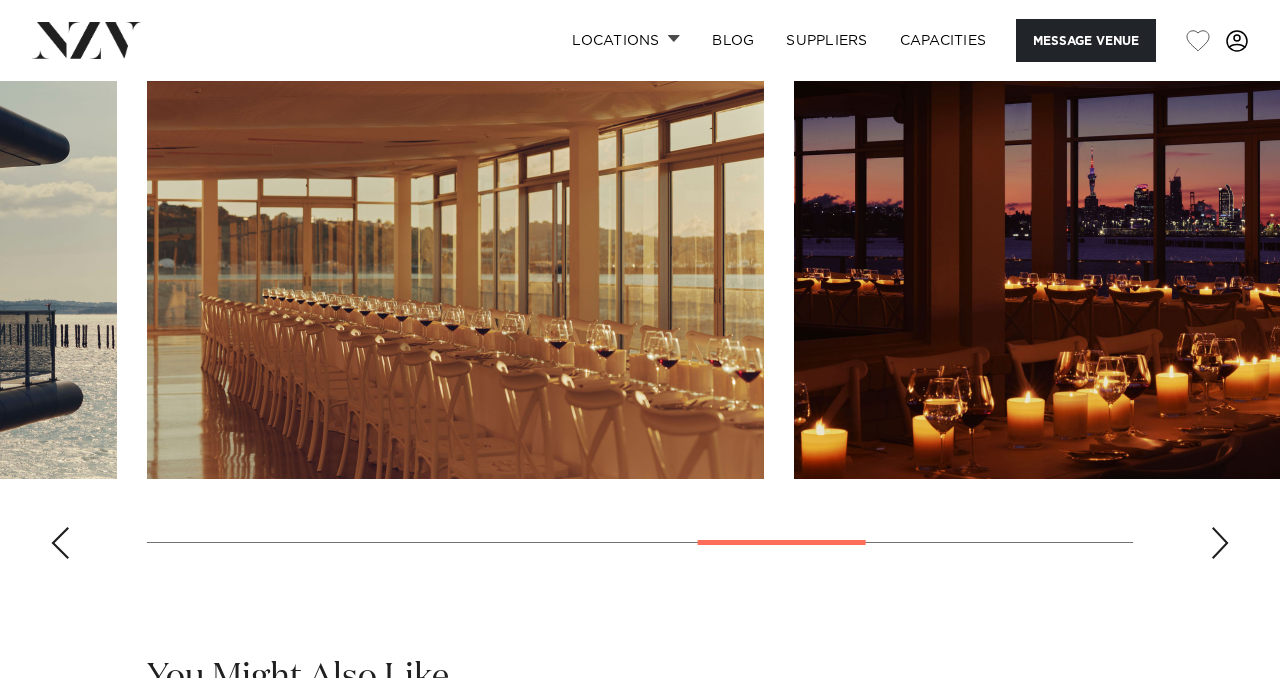 click at bounding box center [640, 300] 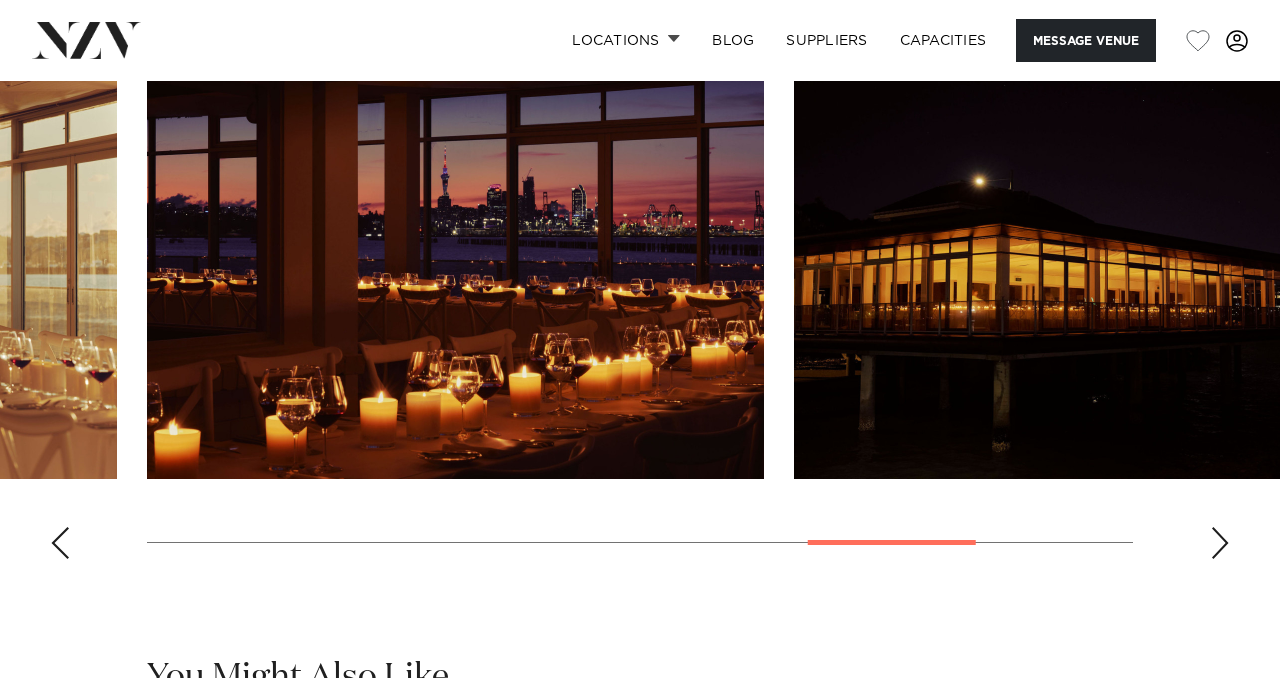 click at bounding box center [1220, 543] 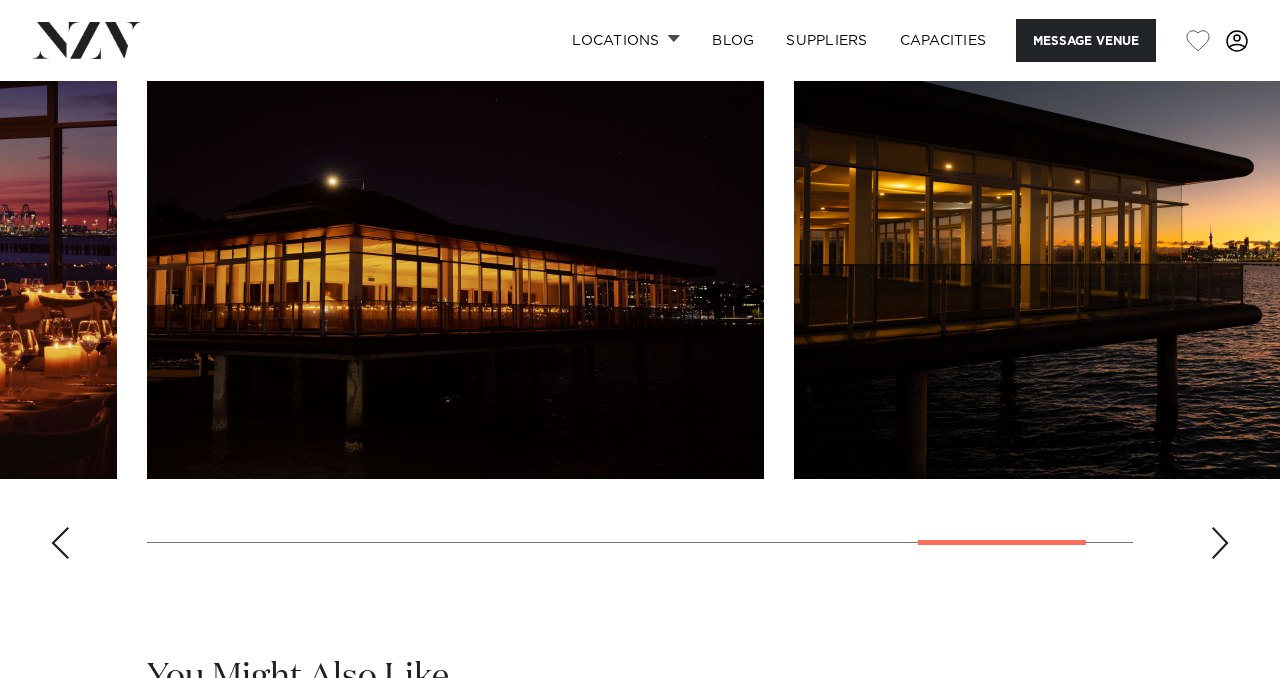 click at bounding box center (1220, 543) 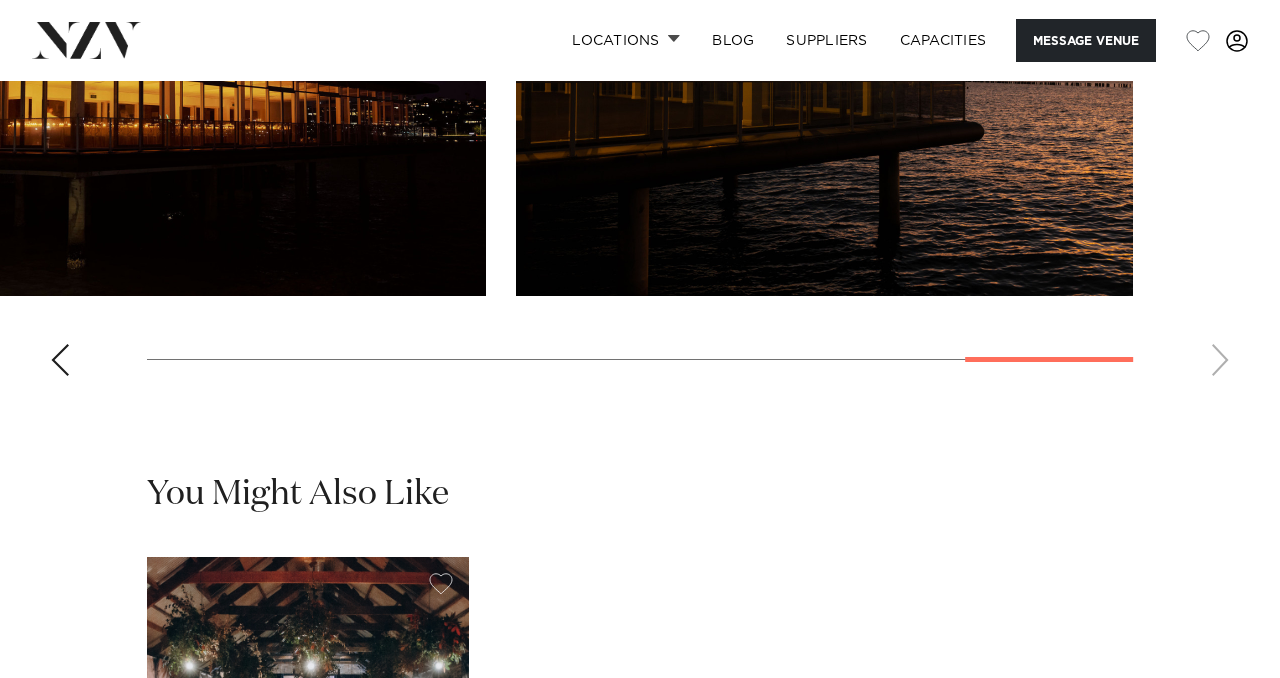 scroll, scrollTop: 1994, scrollLeft: 0, axis: vertical 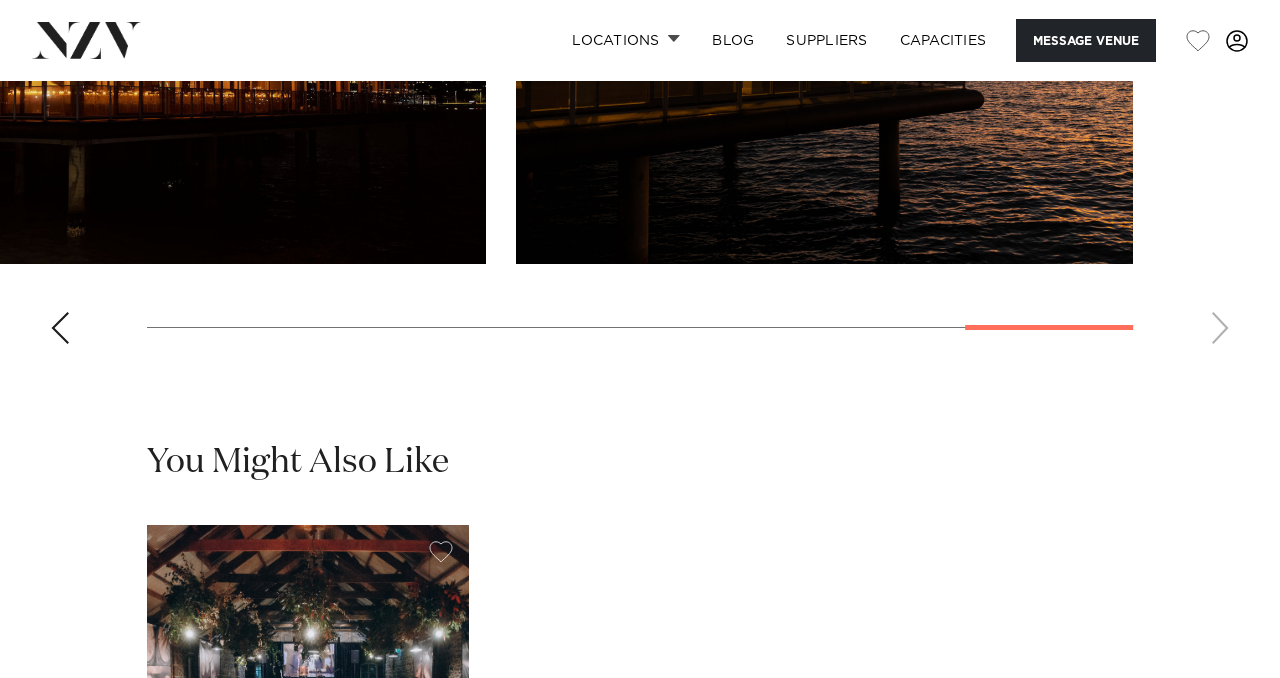click at bounding box center [640, 85] 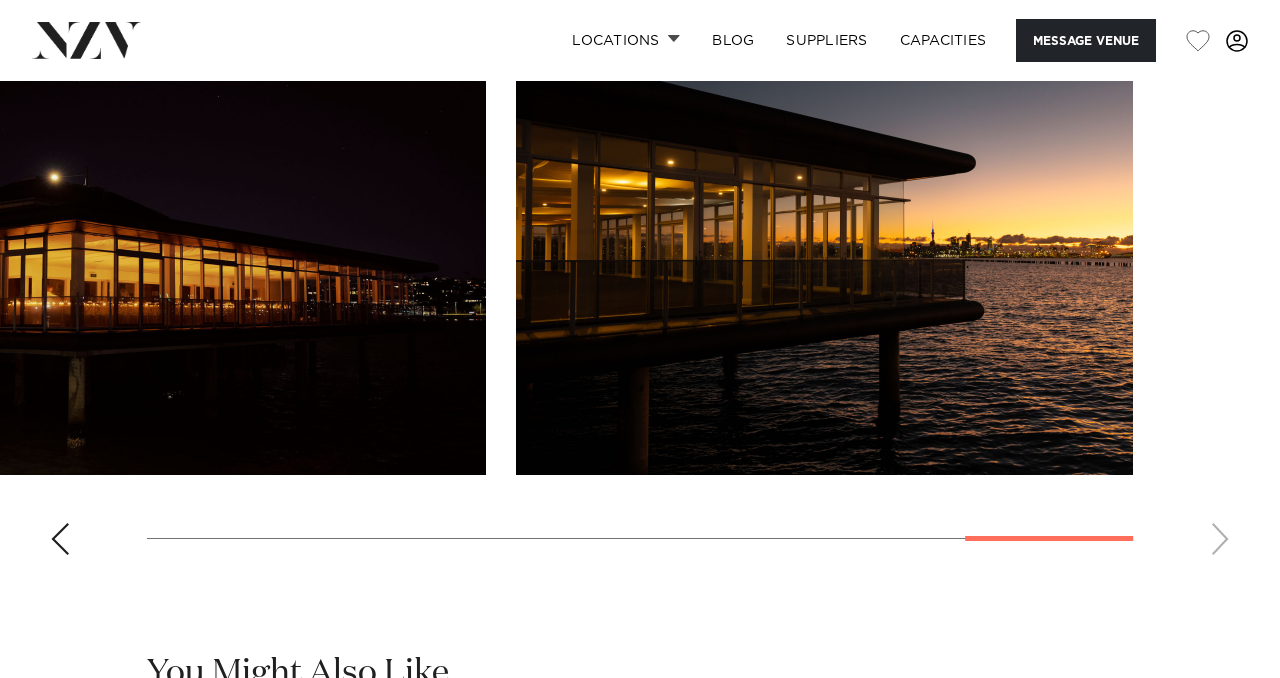 scroll, scrollTop: 1781, scrollLeft: 0, axis: vertical 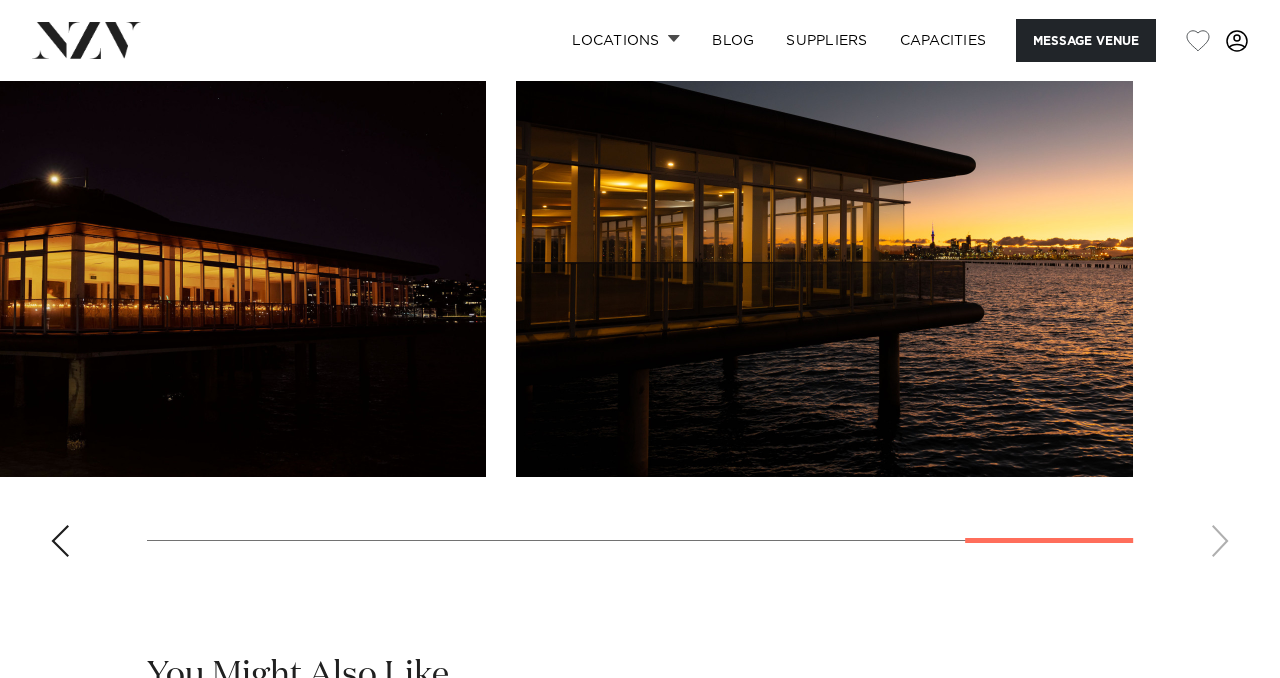 click at bounding box center [640, 298] 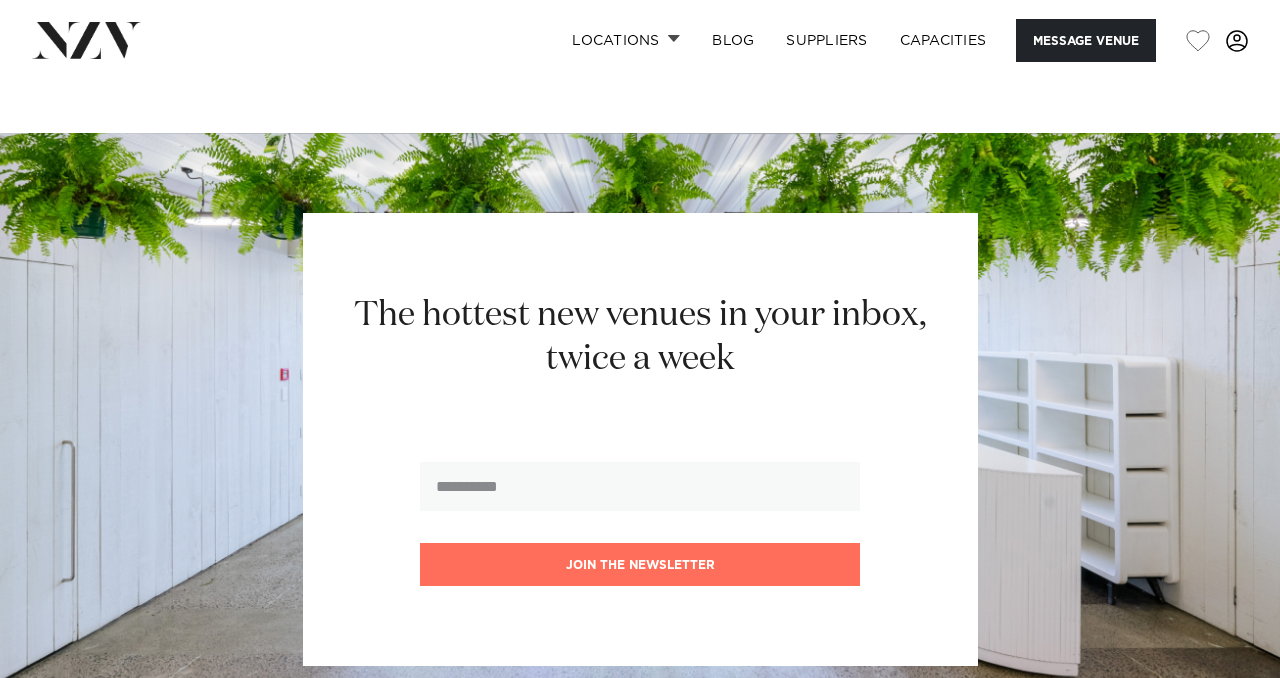 scroll, scrollTop: 2662, scrollLeft: 0, axis: vertical 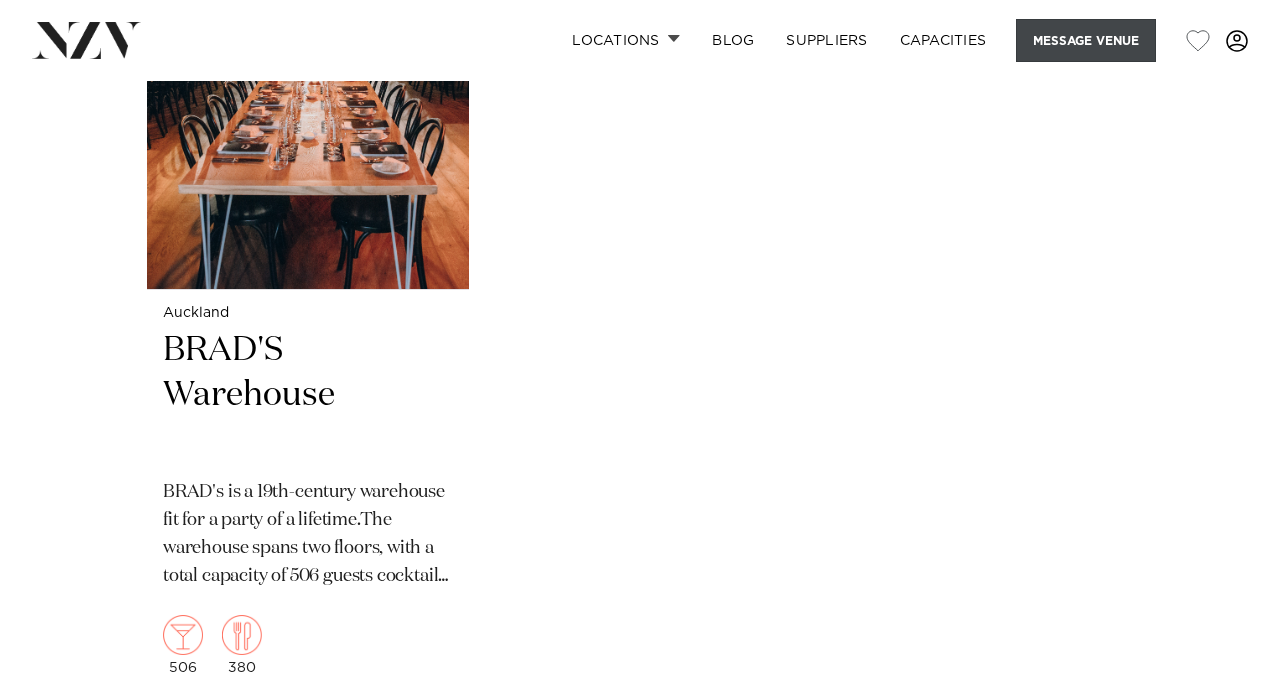 click on "Message Venue" at bounding box center [1086, 40] 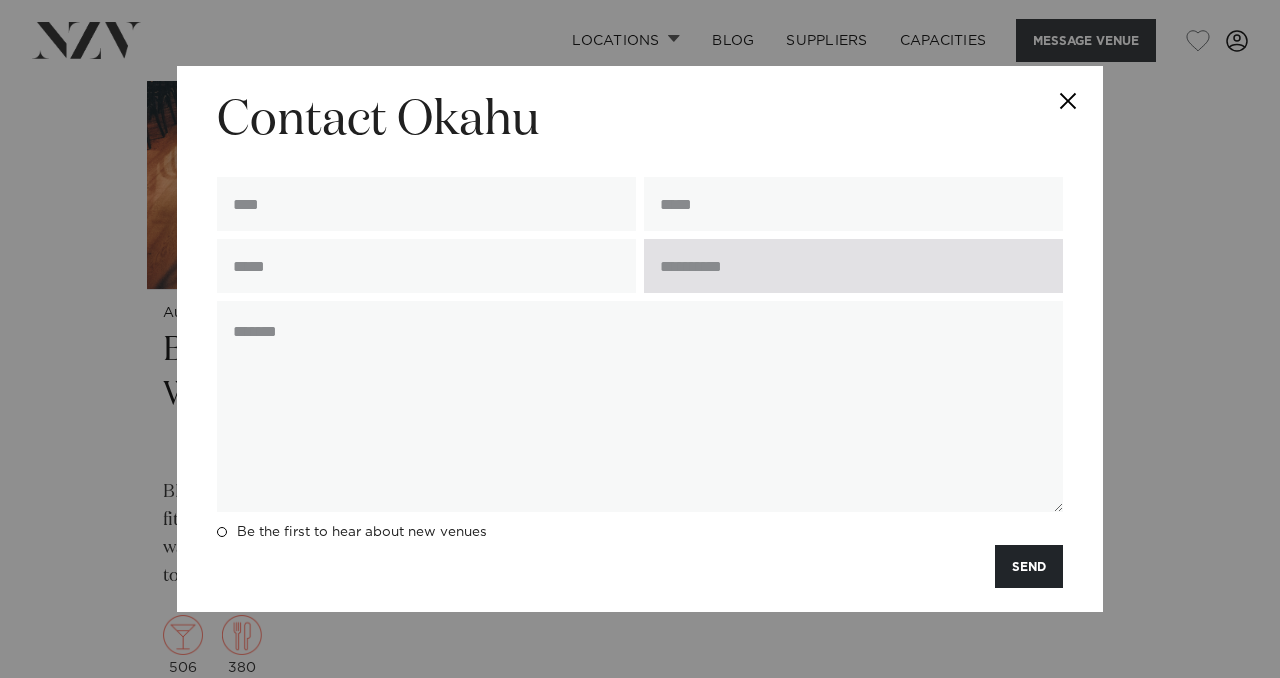 click at bounding box center [853, 266] 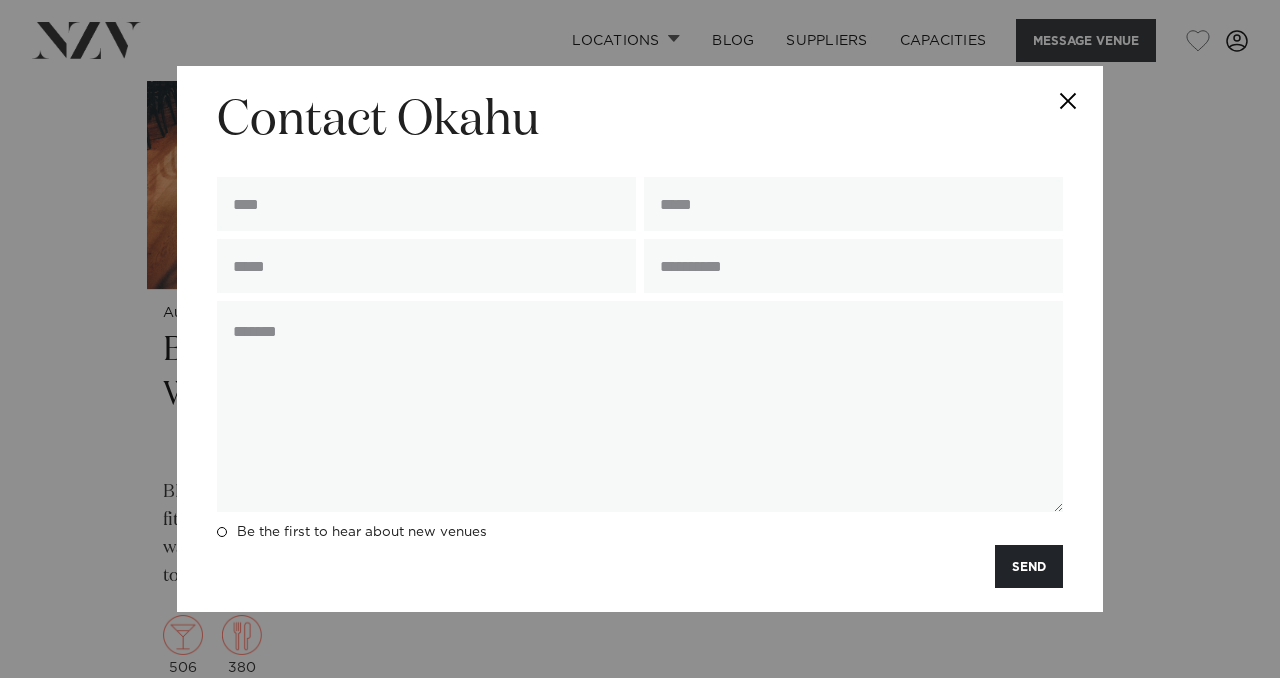 click at bounding box center (1068, 101) 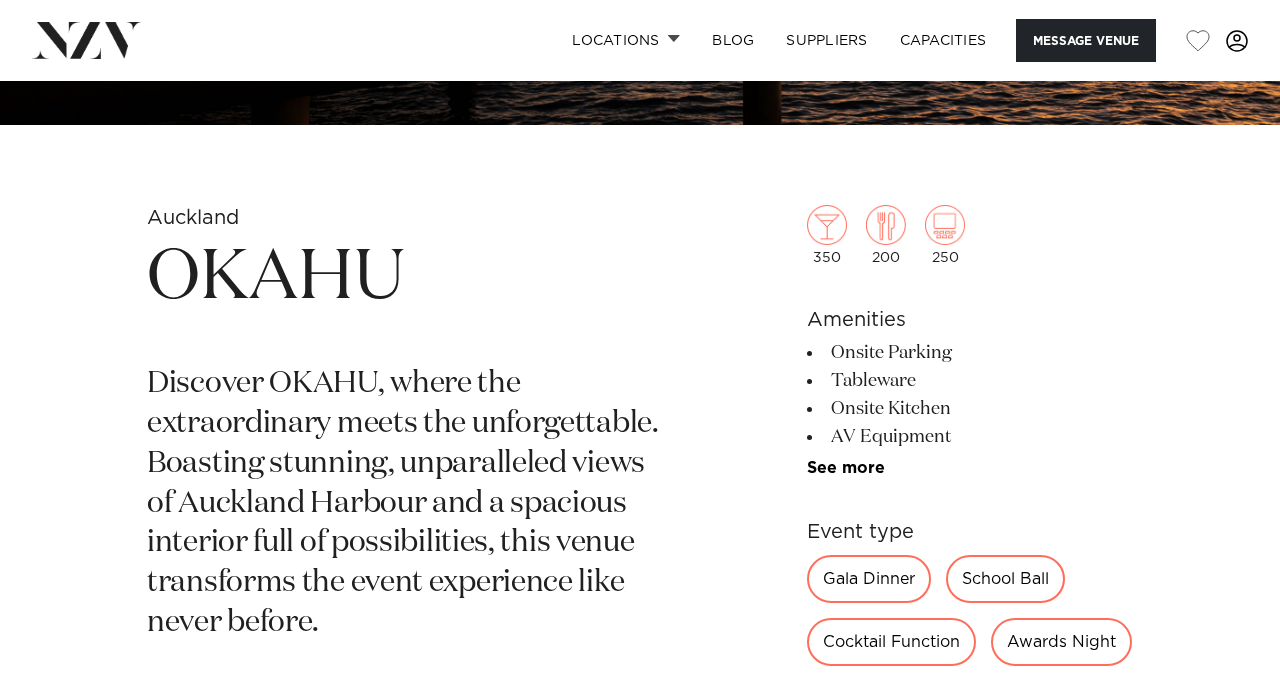 scroll, scrollTop: 456, scrollLeft: 0, axis: vertical 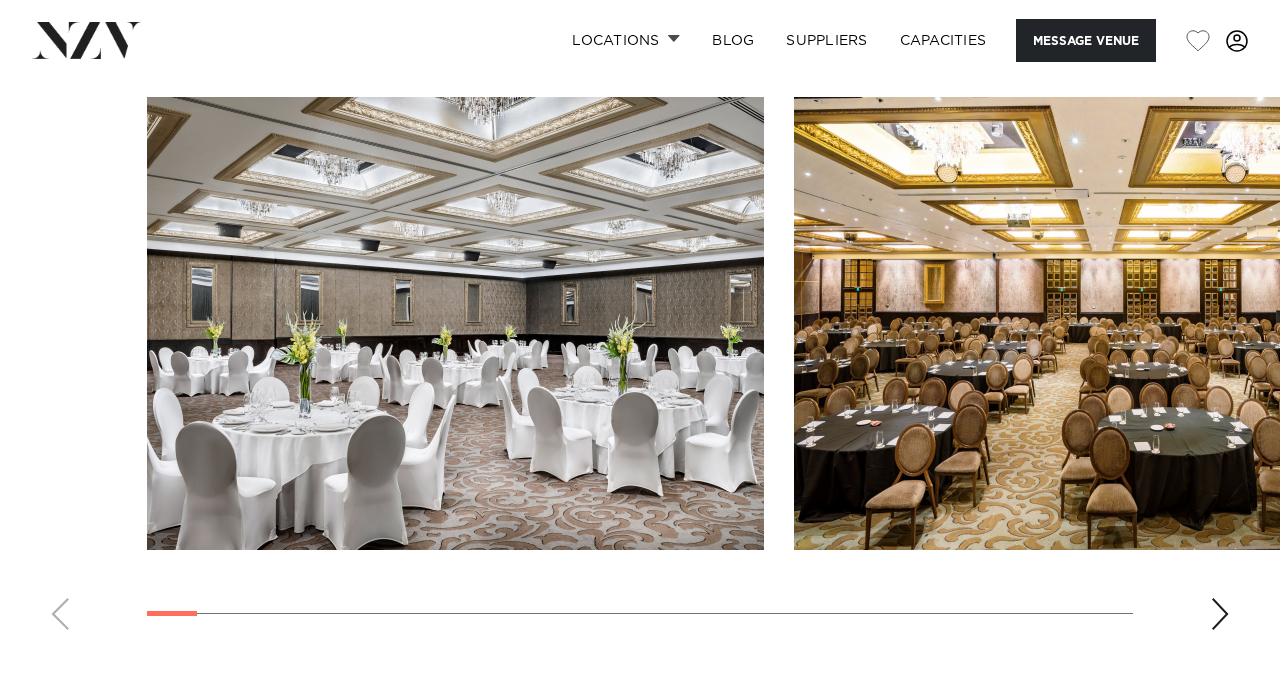 click at bounding box center [1220, 614] 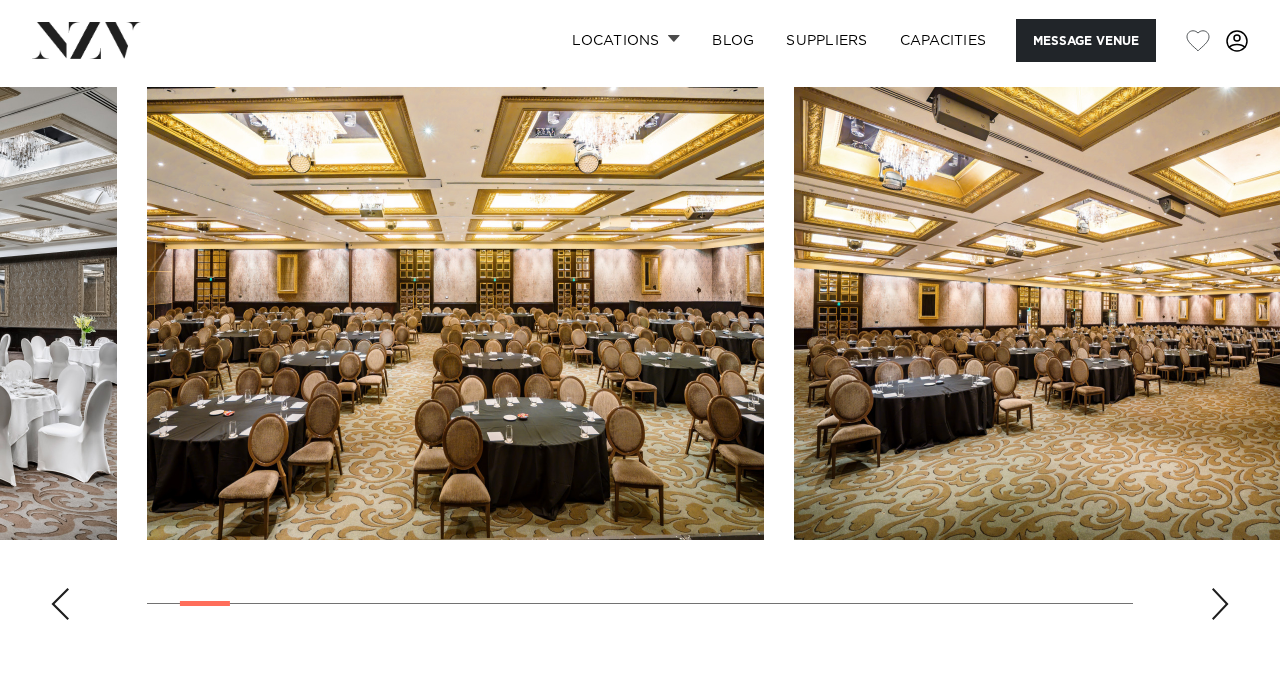 scroll, scrollTop: 1919, scrollLeft: 0, axis: vertical 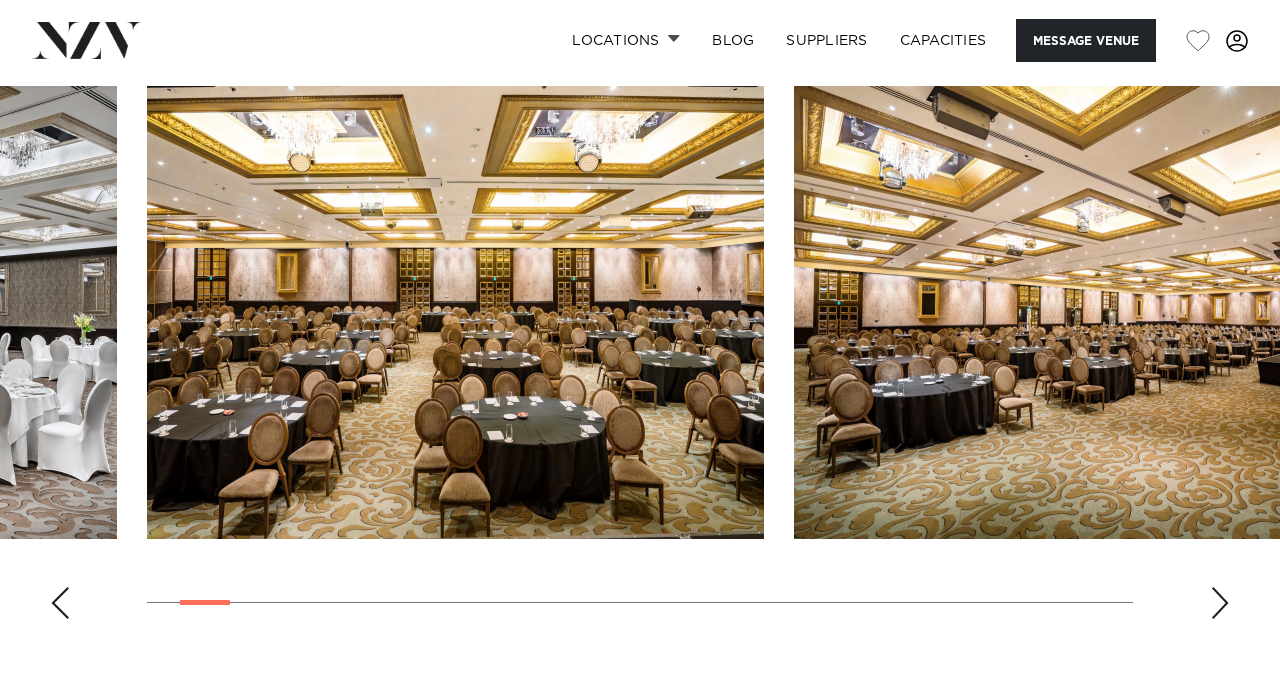 click at bounding box center (1220, 603) 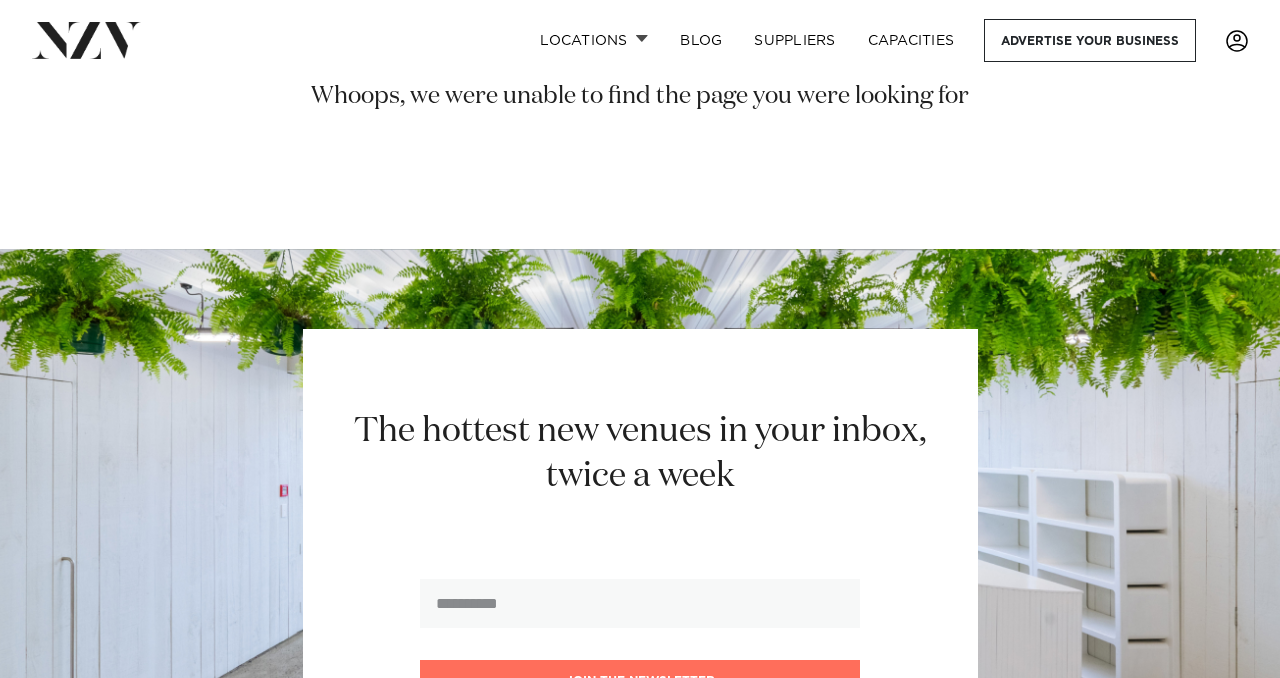 scroll, scrollTop: 0, scrollLeft: 0, axis: both 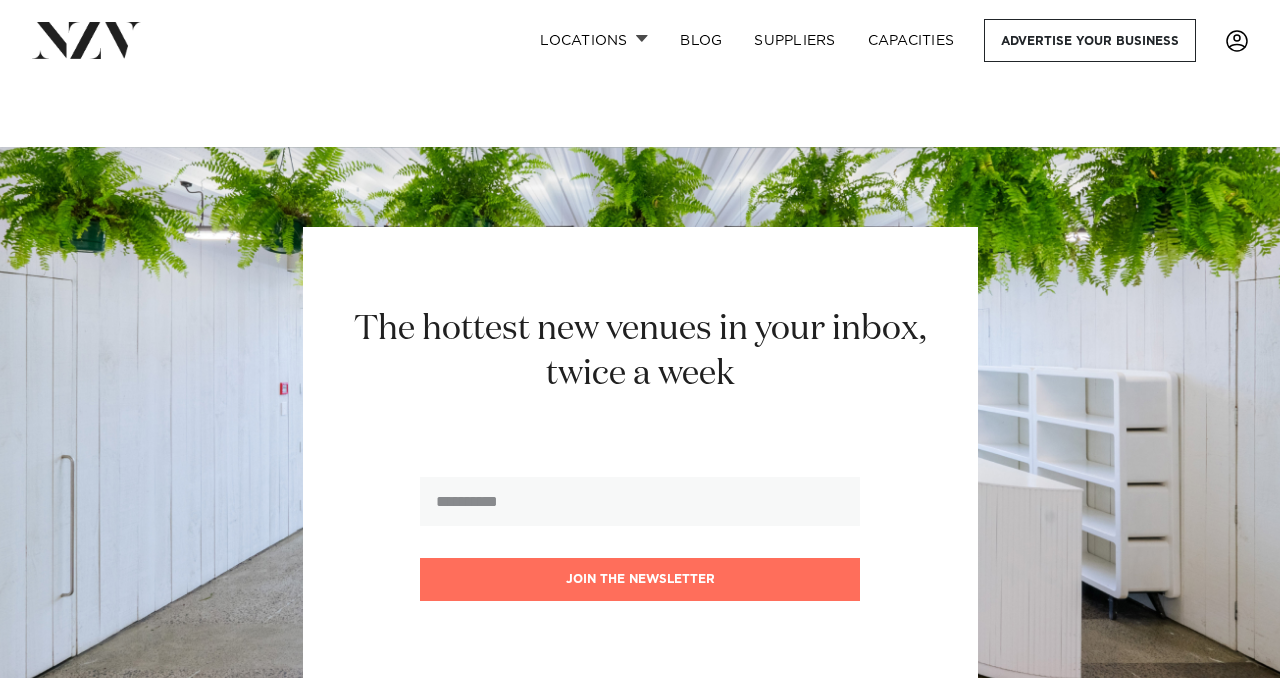 click on "The hottest new venues in your inbox, twice a week
Join the newsletter" at bounding box center (640, 454) 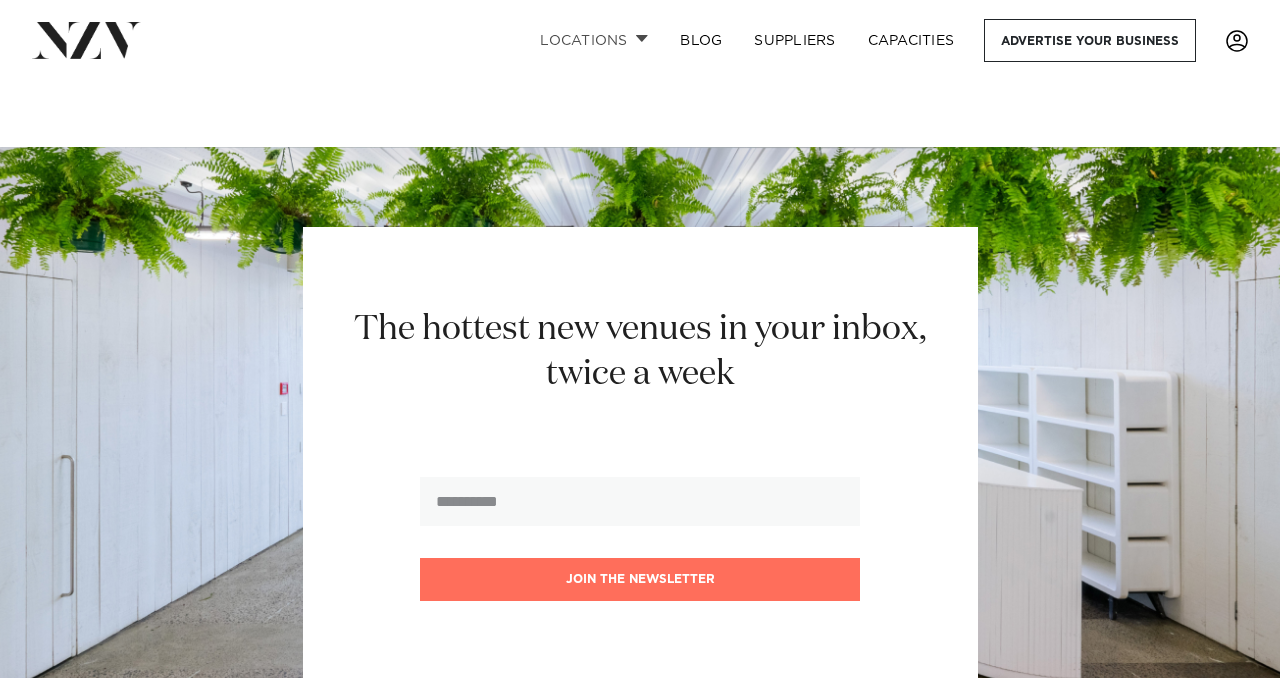 click on "Locations" at bounding box center [594, 40] 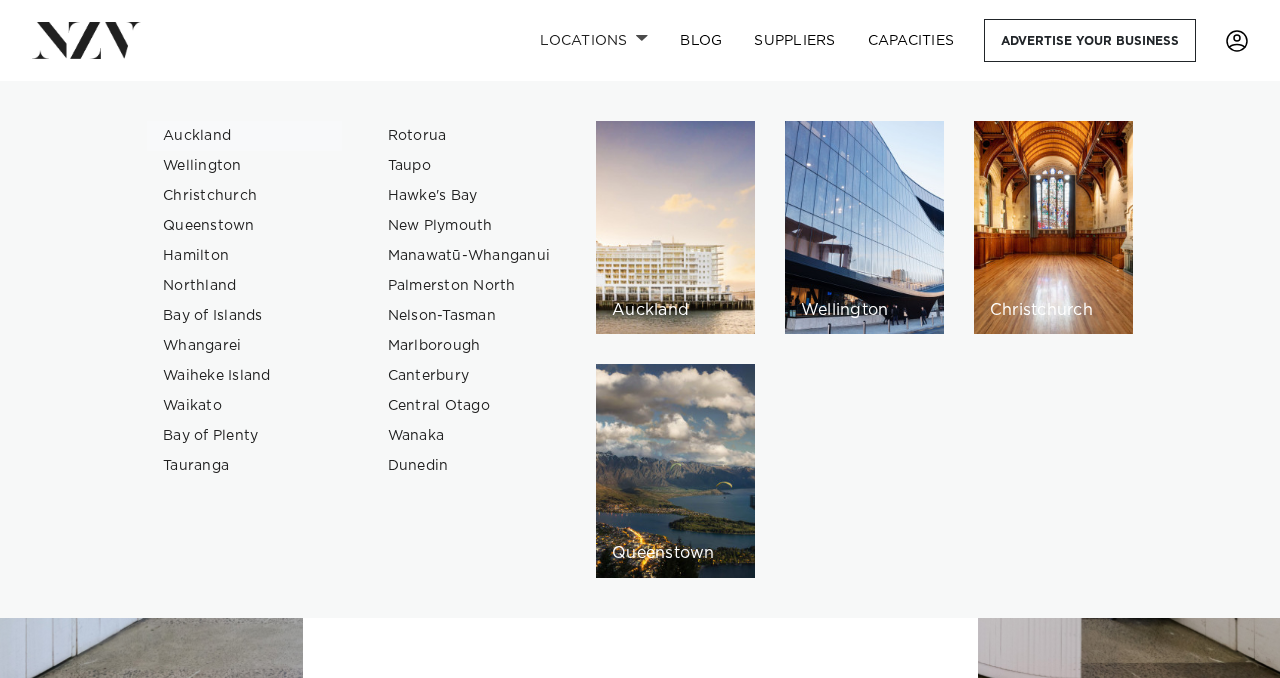 click on "Auckland" at bounding box center (244, 136) 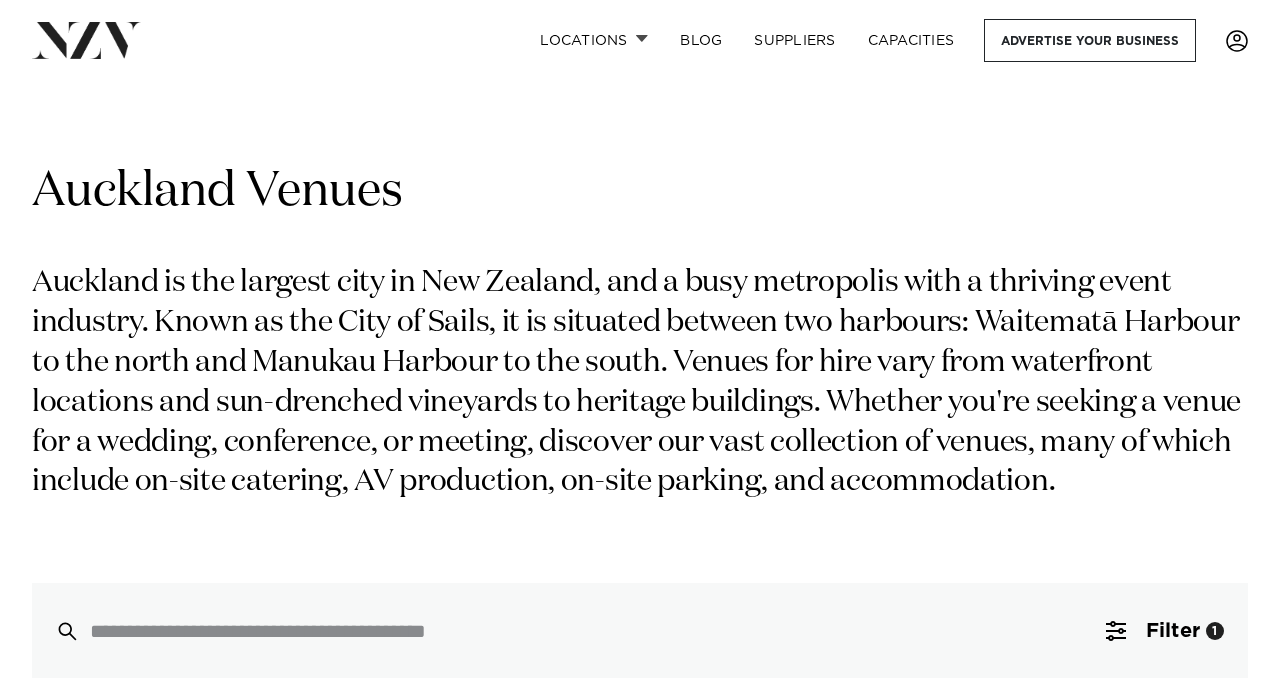 scroll, scrollTop: 149, scrollLeft: 0, axis: vertical 